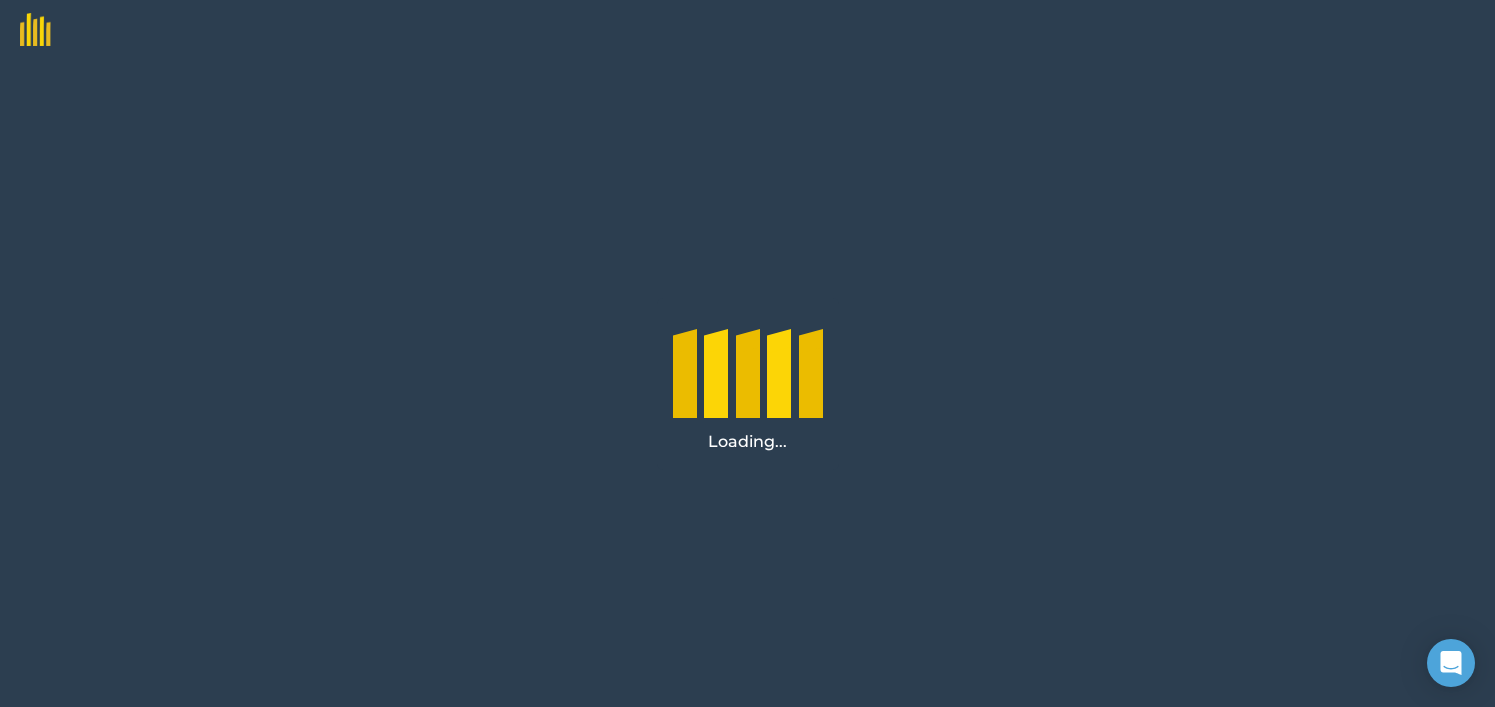 scroll, scrollTop: 0, scrollLeft: 0, axis: both 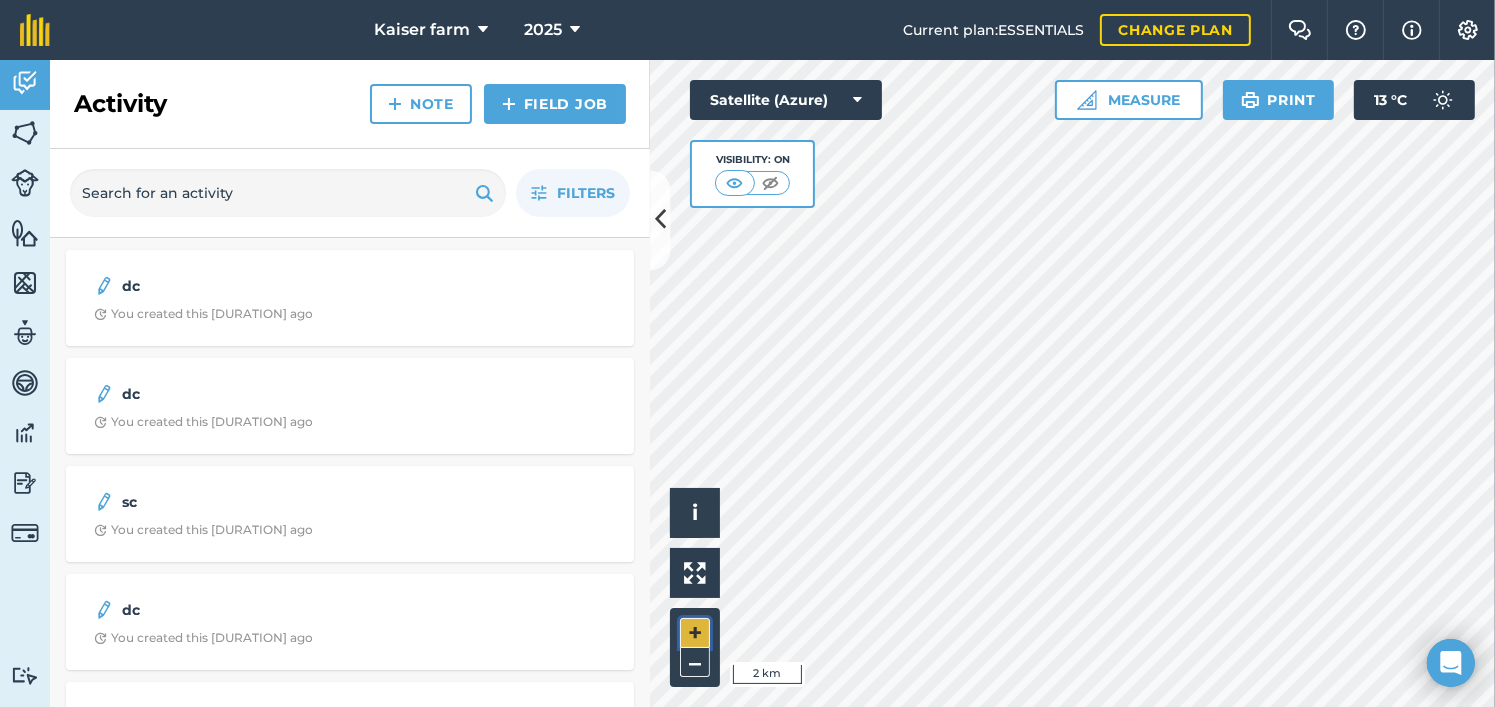 click on "+" at bounding box center [695, 633] 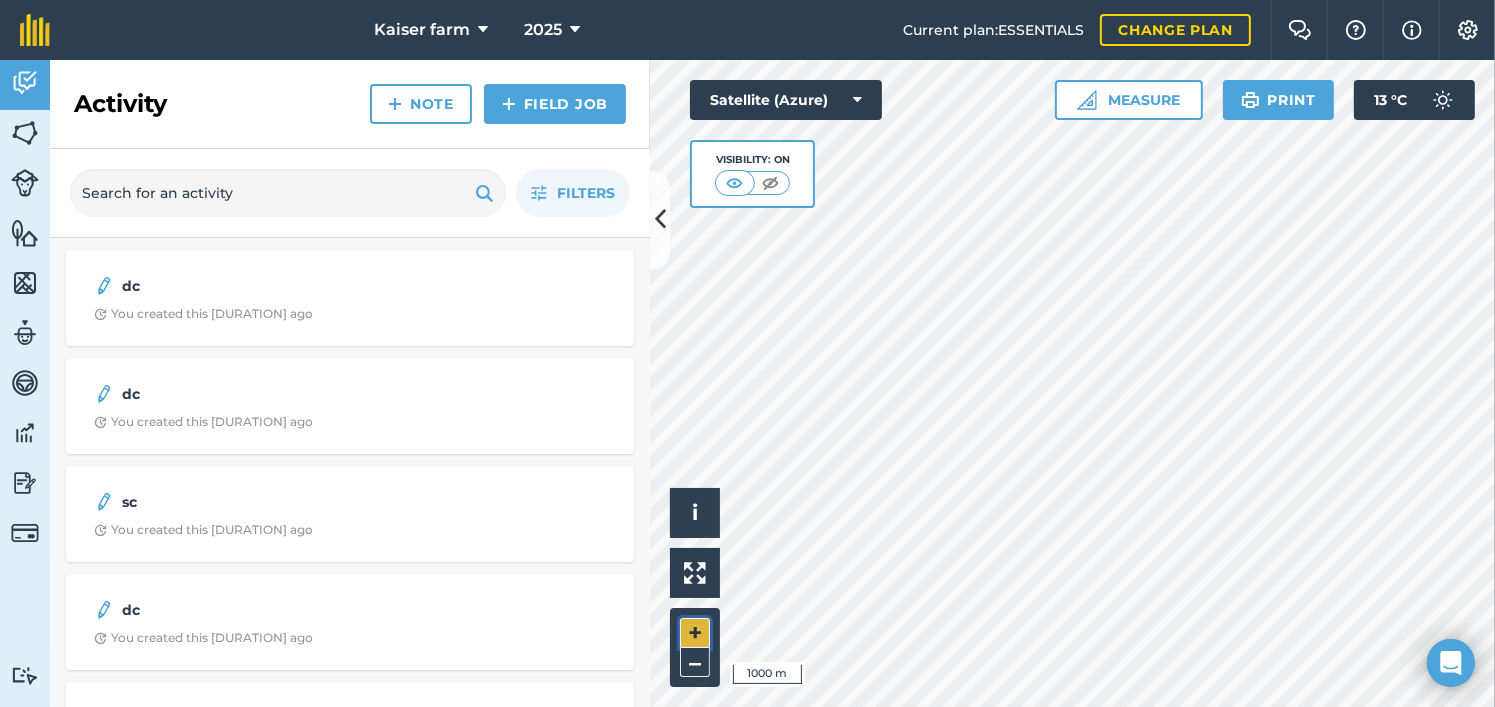 click on "+" at bounding box center [695, 633] 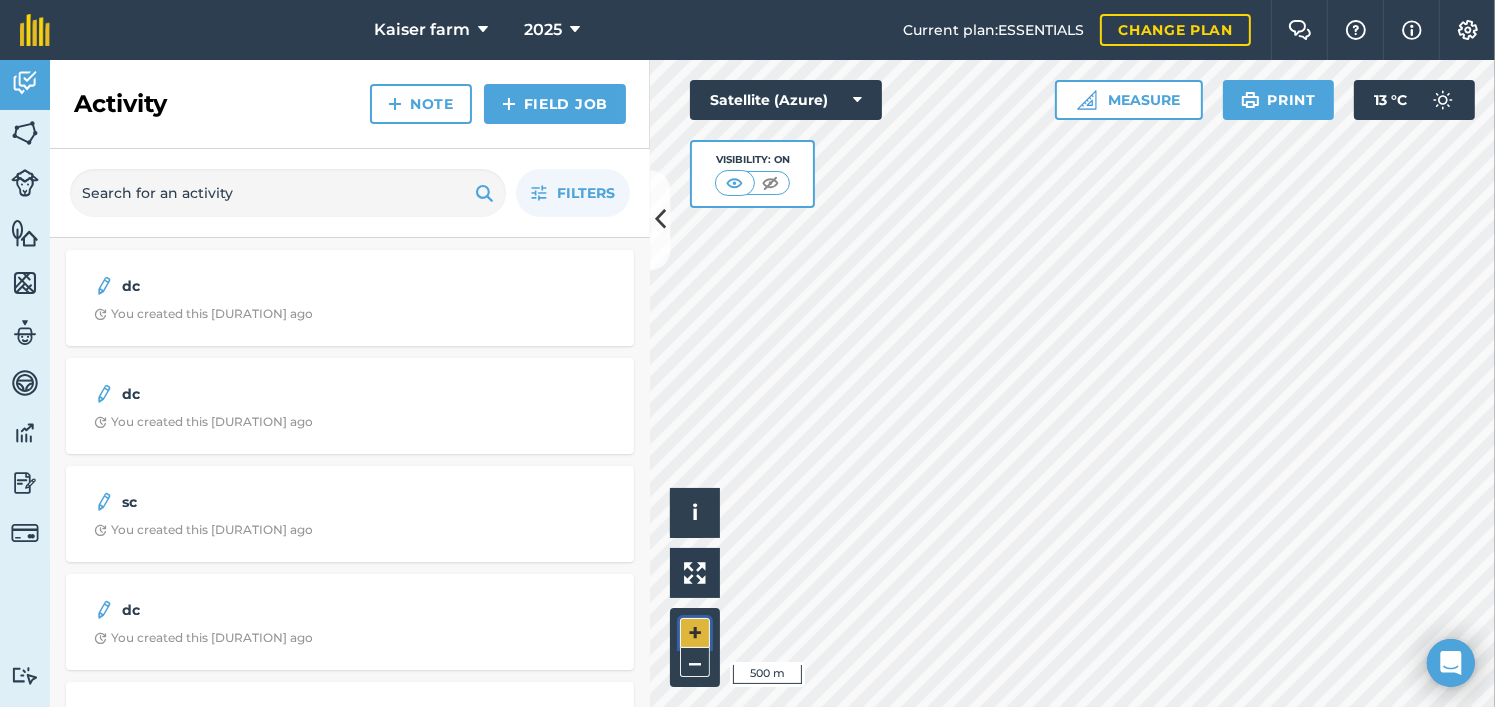 click on "+" at bounding box center [695, 633] 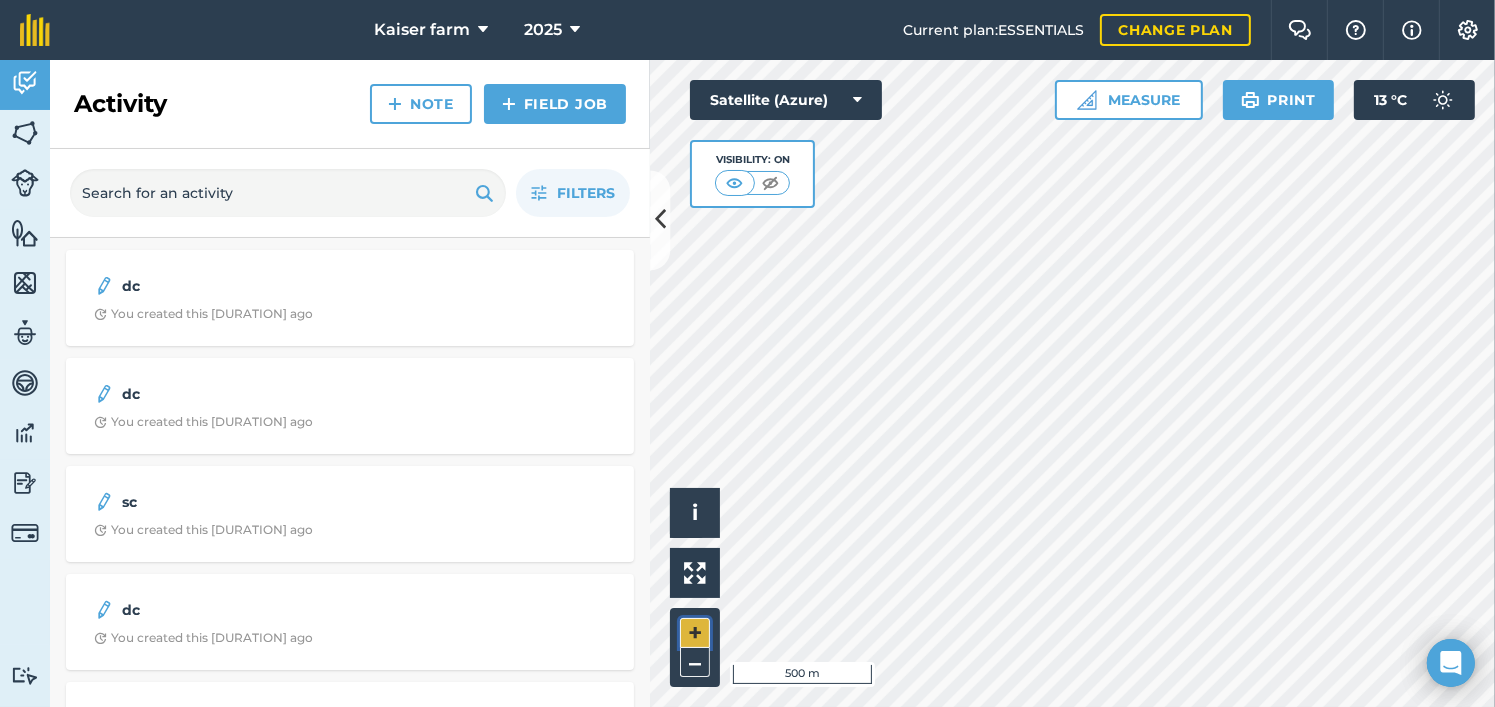 click on "+" at bounding box center [695, 633] 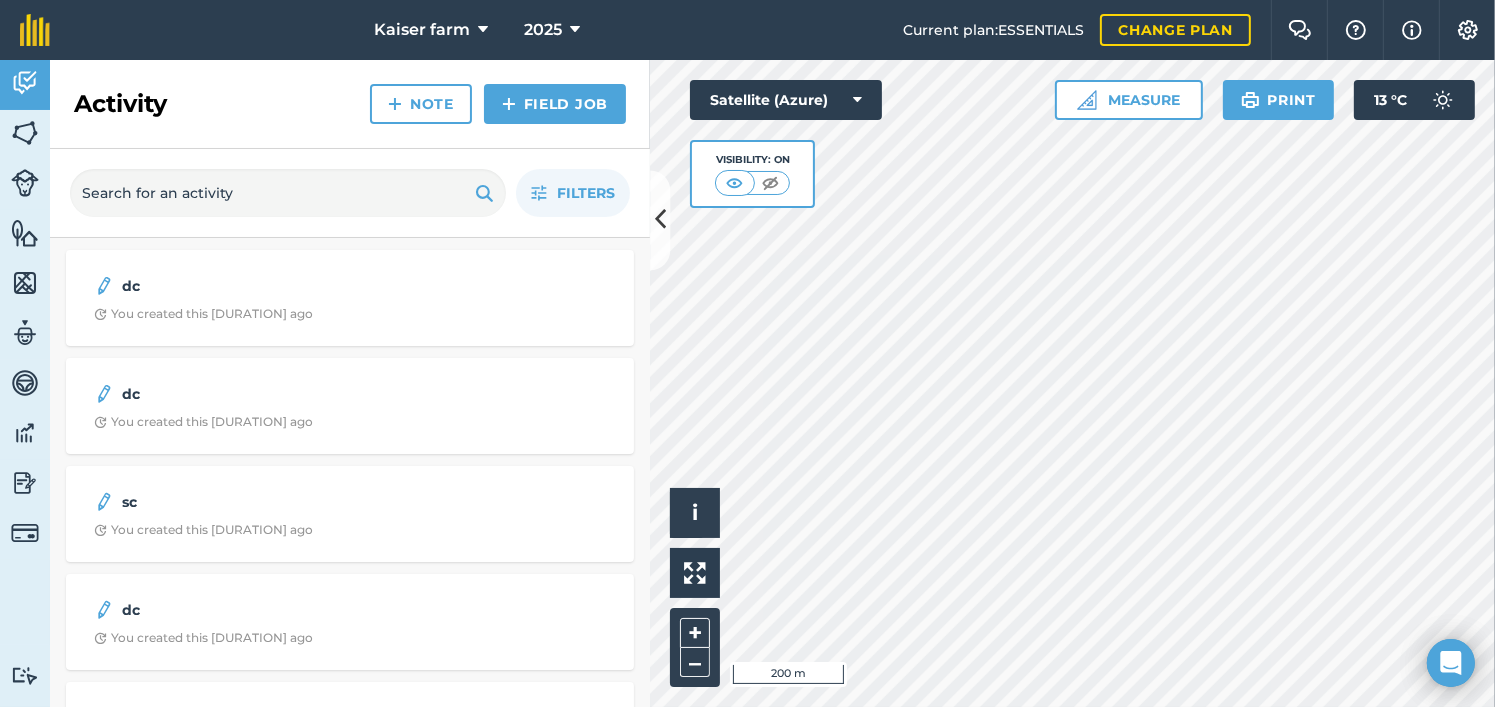 click on "Hello i © [YEAR] TomTom, Microsoft 200 m + – Satellite (Azure) Visibility: On Measure Print 13 ° C" at bounding box center [1072, 383] 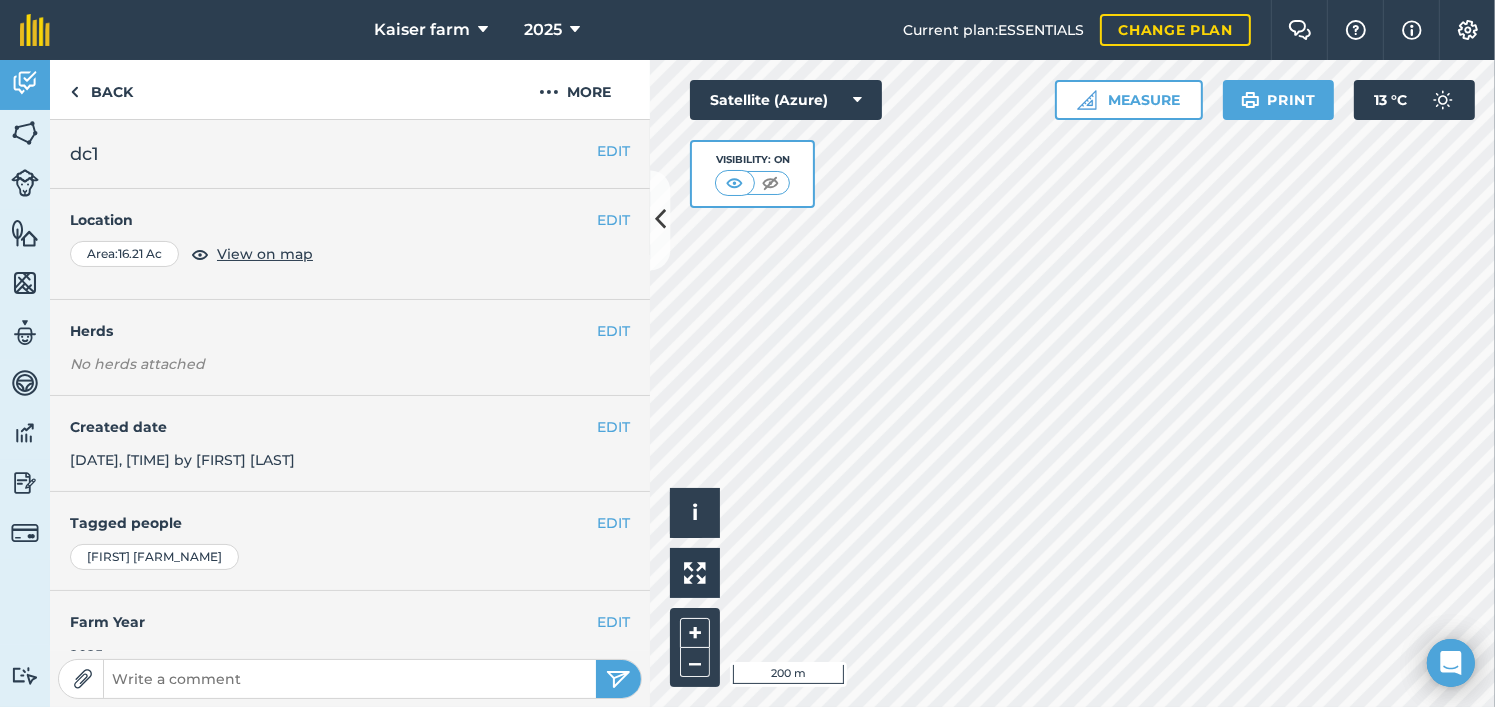 click on "[FARM_NAME] [YEAR] Current plan : ESSENTIALS Change plan Farm Chat Help Info Settings [FARM_NAME] - [YEAR] Reproduced with the permission of Microsoft Printed on 06/08/[YEAR] Field usages No usage set ALFALFA: SPROUTS BARLEY CORN Custom Grass Grazing grass grazing Maple syrup OATS RYEGRASS SOYBEANS WINTER-CROPS: OTHERS - Winter Rhye Feature types Barn Beef Dairy Heifer Trees Water Activity Fields Livestock Features Maps Team Vehicles Data Reporting Billing Tutorials Tutorials Back More EDIT dc1 EDIT Location Area : 16.21 Ac View on map EDIT Herds No herds attached EDIT Created date [DATE], [TIME] by [FIRST] [LAST] EDIT Tagged people [FIRST] [LAST] EDIT Farm Year [YEAR] Use the comment bar at the bottom to communicate with your team or attach photos. Hello i © [YEAR] TomTom, Microsoft 200 m + – Satellite (Azure) Visibility: On Measure Print 13 ° C" at bounding box center [747, 353] 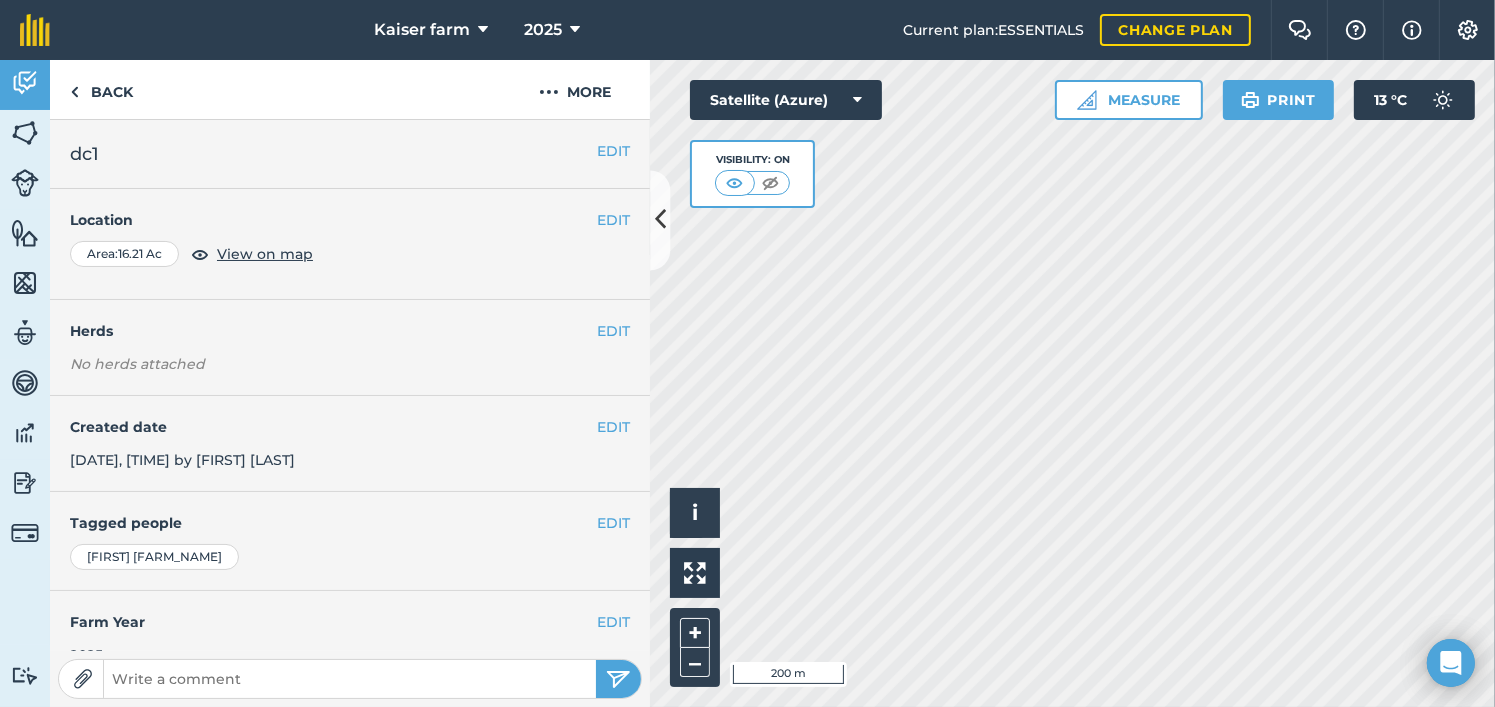 click on "[FARM_NAME] [YEAR] Current plan : ESSENTIALS Change plan Farm Chat Help Info Settings [FARM_NAME] - [YEAR] Reproduced with the permission of Microsoft Printed on 06/08/[YEAR] Field usages No usage set ALFALFA: SPROUTS BARLEY CORN Custom Grass Grazing grass grazing Maple syrup OATS RYEGRASS SOYBEANS WINTER-CROPS: OTHERS - Winter Rhye Feature types Barn Beef Dairy Heifer Trees Water Activity Fields Livestock Features Maps Team Vehicles Data Reporting Billing Tutorials Tutorials Back More EDIT dc1 EDIT Location Area : 16.21 Ac View on map EDIT Herds No herds attached EDIT Created date [DATE], [TIME] by [FIRST] [LAST] EDIT Tagged people [FIRST] [LAST] EDIT Farm Year [YEAR] Use the comment bar at the bottom to communicate with your team or attach photos. Hello i © [YEAR] TomTom, Microsoft 200 m + – Satellite (Azure) Visibility: On Measure Print 13 ° C" at bounding box center (747, 353) 